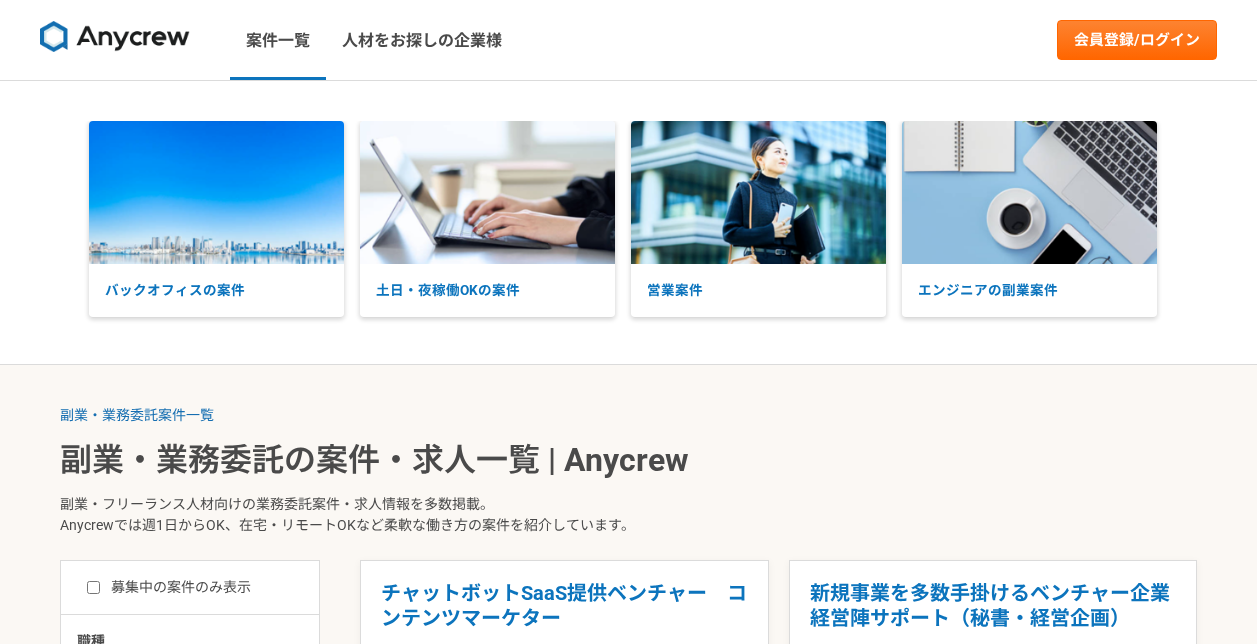 scroll, scrollTop: 0, scrollLeft: 0, axis: both 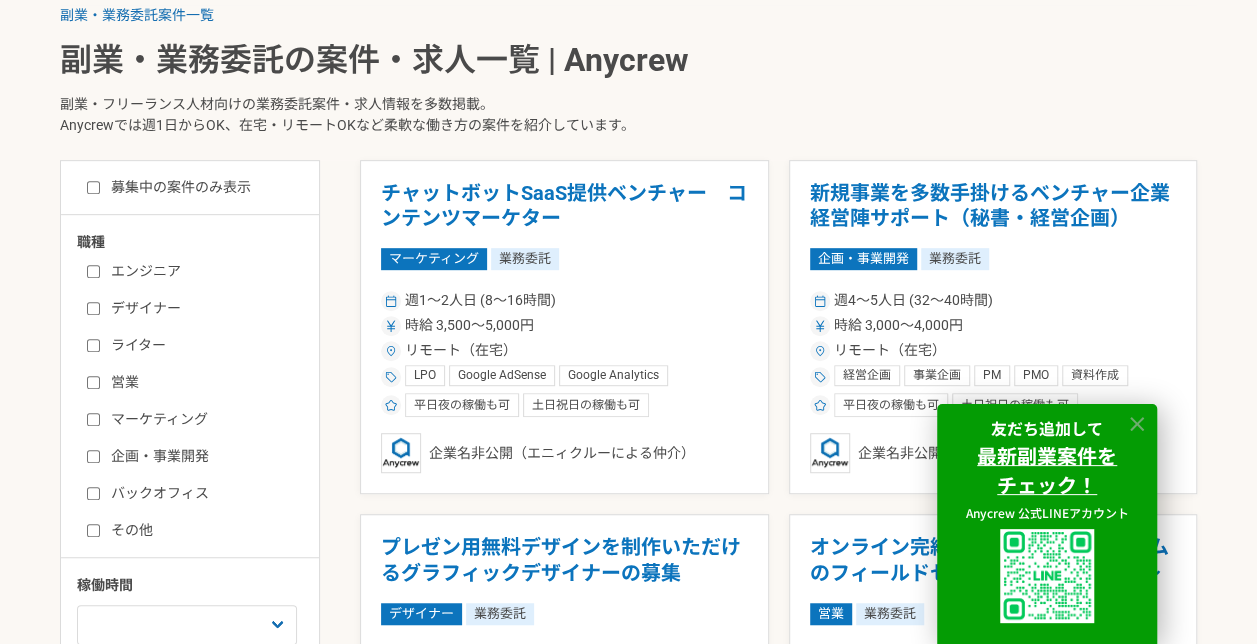 click 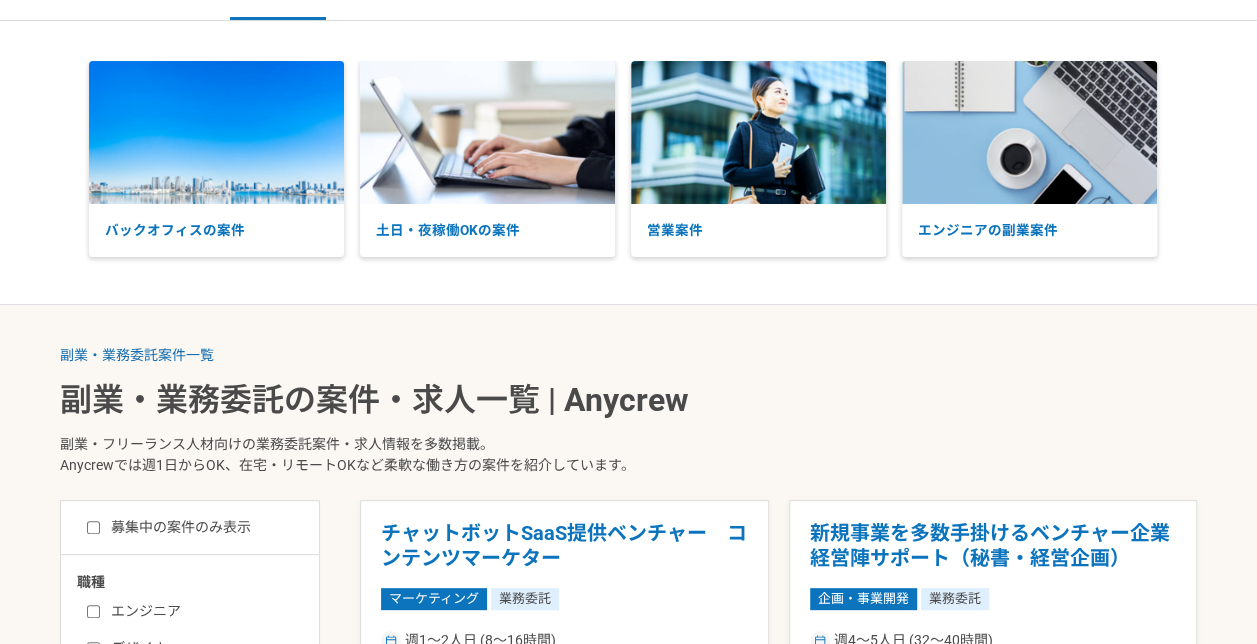 scroll, scrollTop: 0, scrollLeft: 0, axis: both 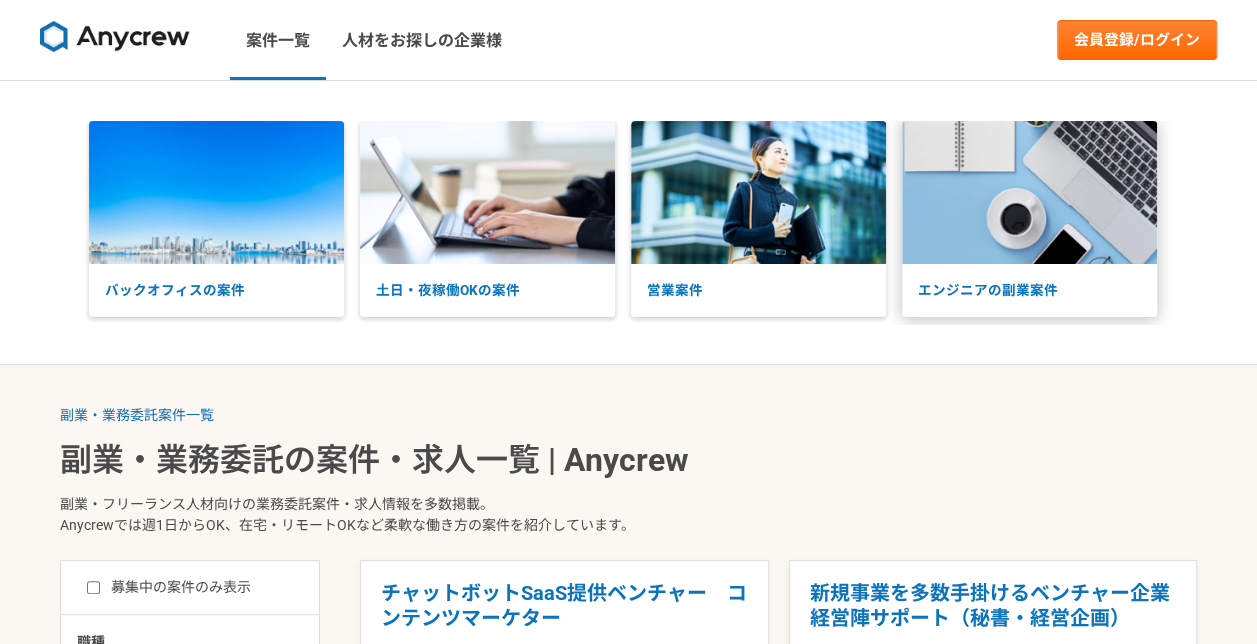 click on "エンジニアの副業案件" at bounding box center (1029, 290) 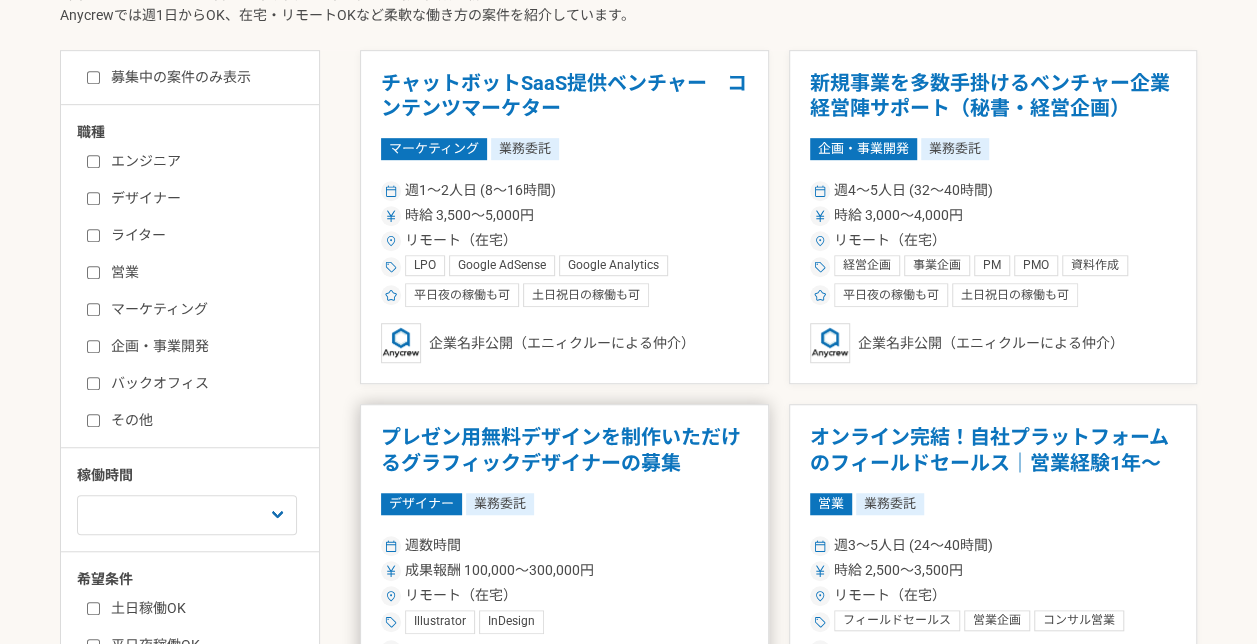 scroll, scrollTop: 700, scrollLeft: 0, axis: vertical 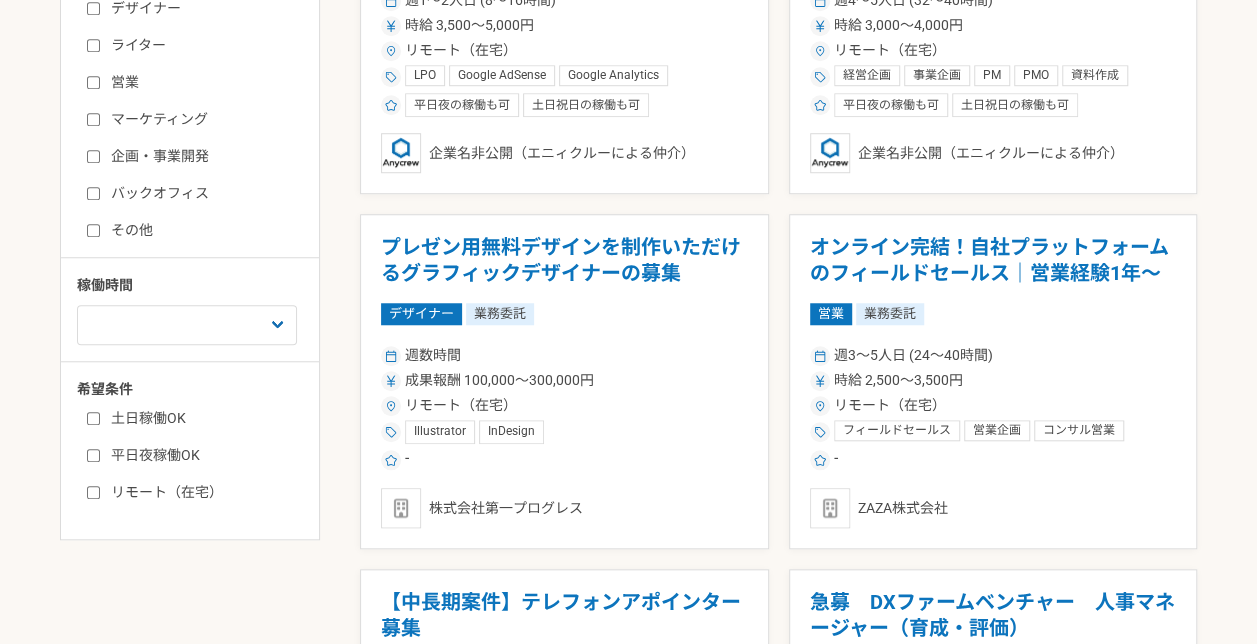 click on "平日夜稼働OK" at bounding box center [202, 455] 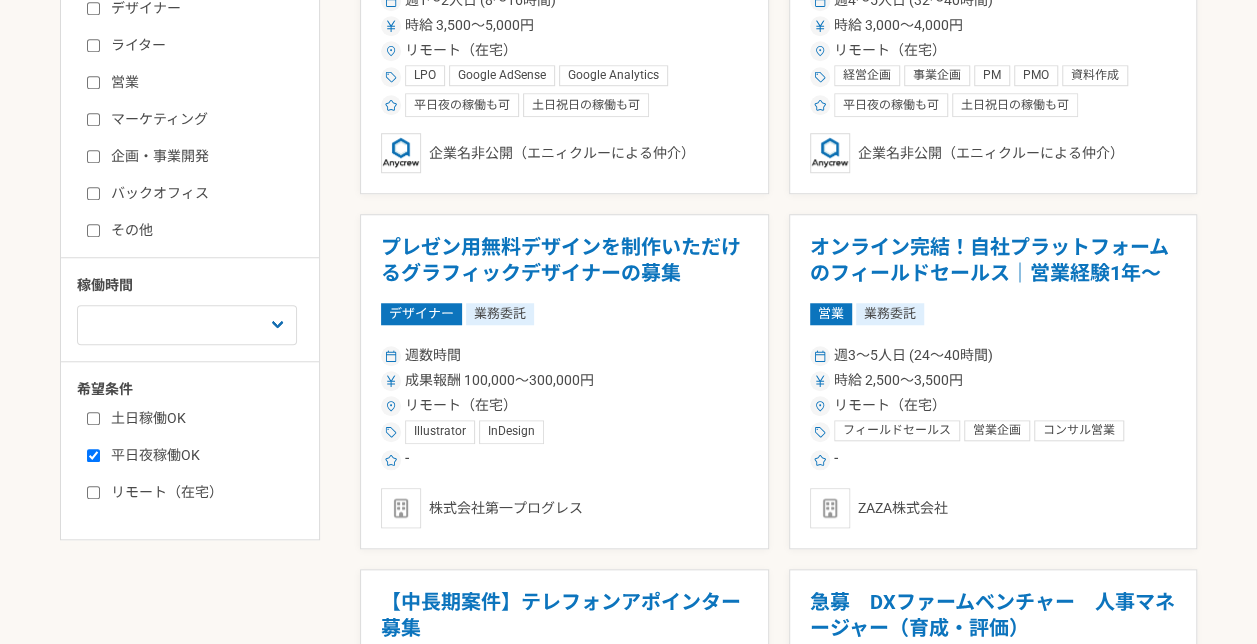 checkbox on "true" 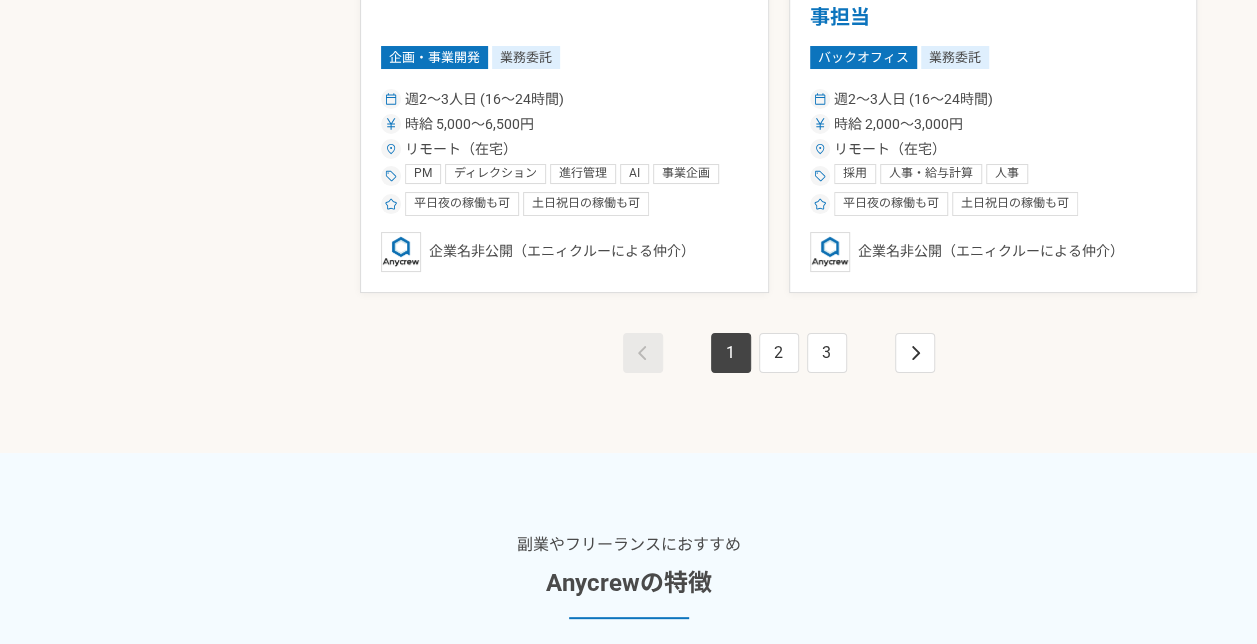 scroll, scrollTop: 3900, scrollLeft: 0, axis: vertical 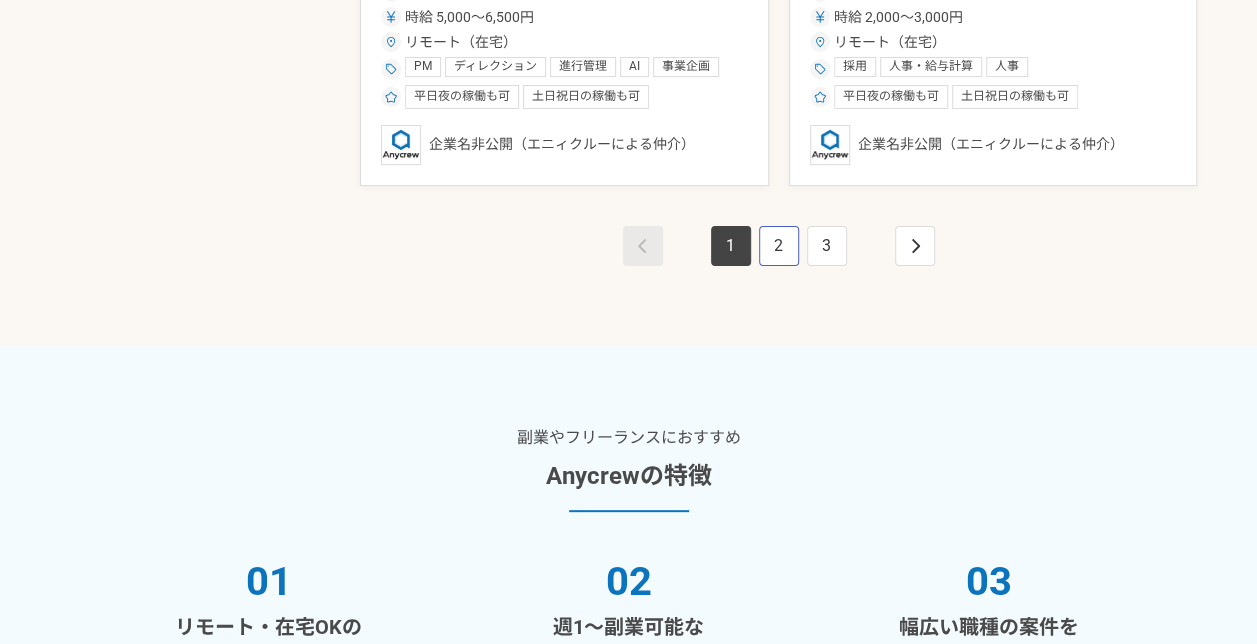 click on "2" at bounding box center [779, 246] 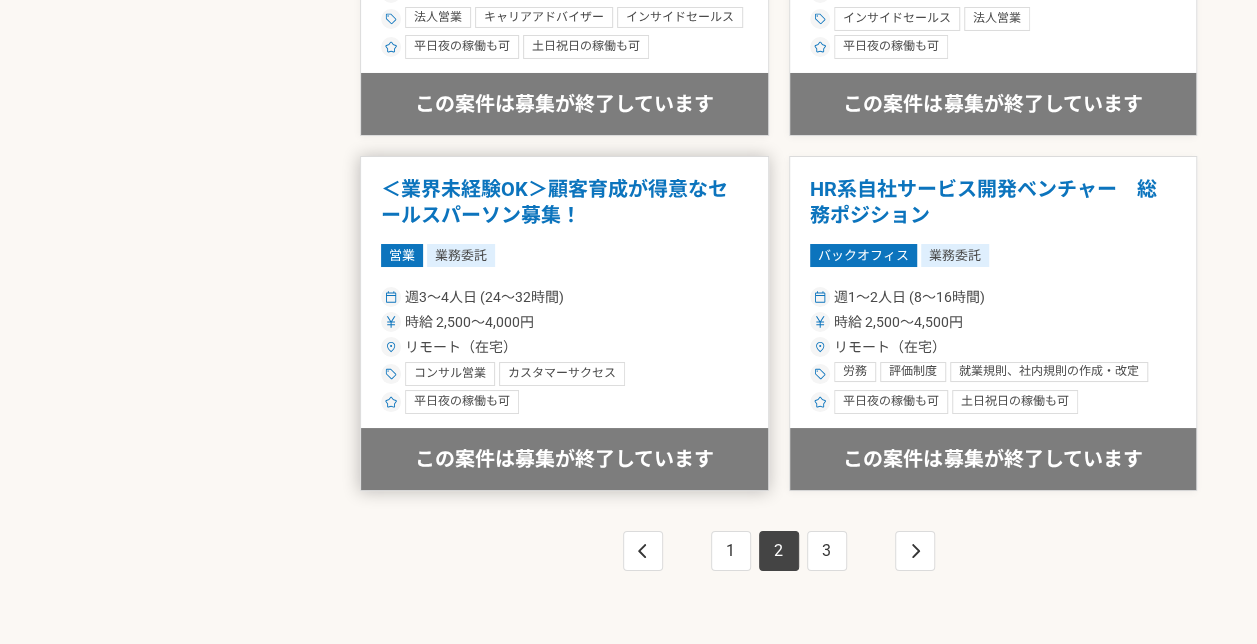 scroll, scrollTop: 3600, scrollLeft: 0, axis: vertical 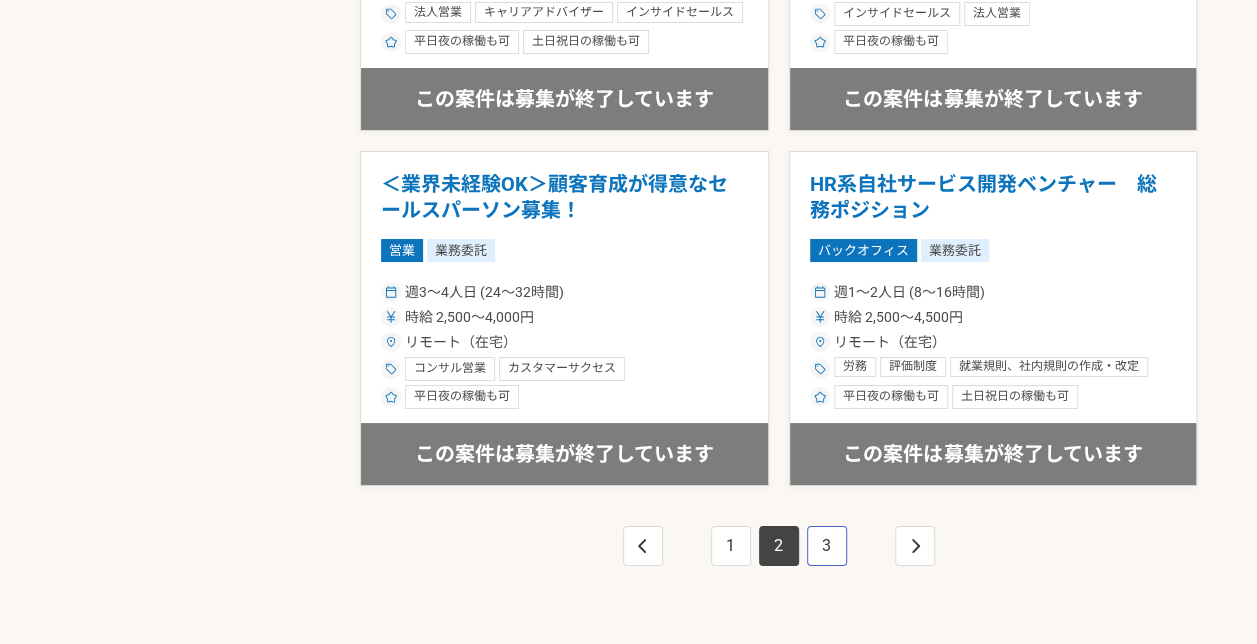 click on "3" at bounding box center [827, 546] 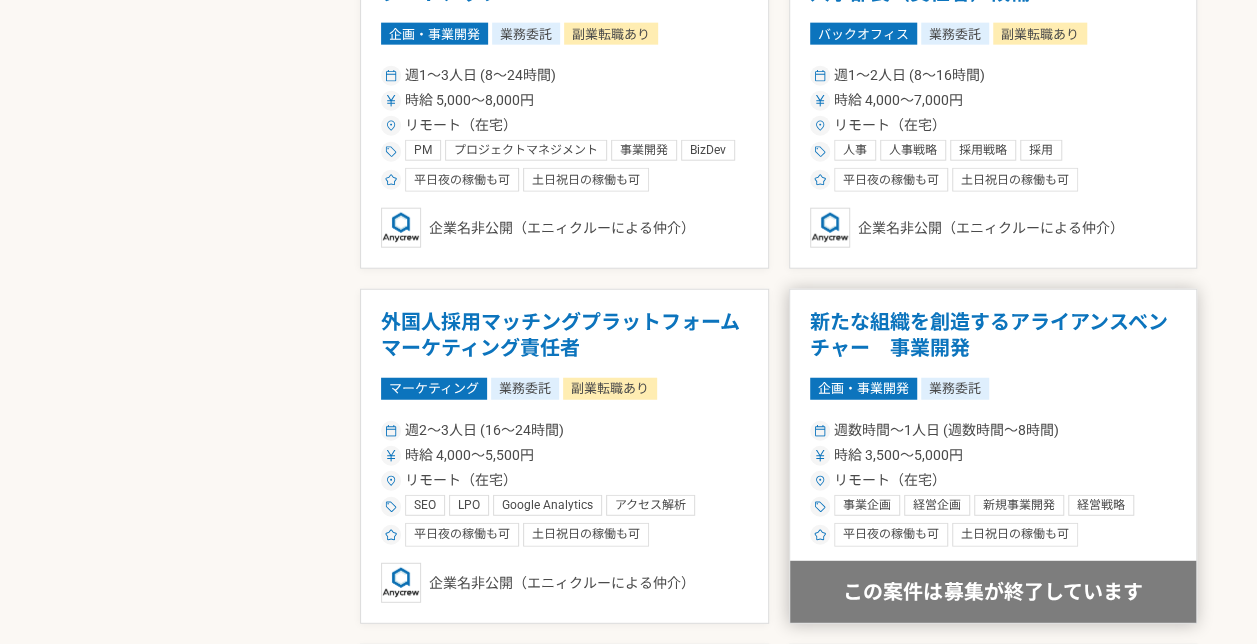 scroll, scrollTop: 2400, scrollLeft: 0, axis: vertical 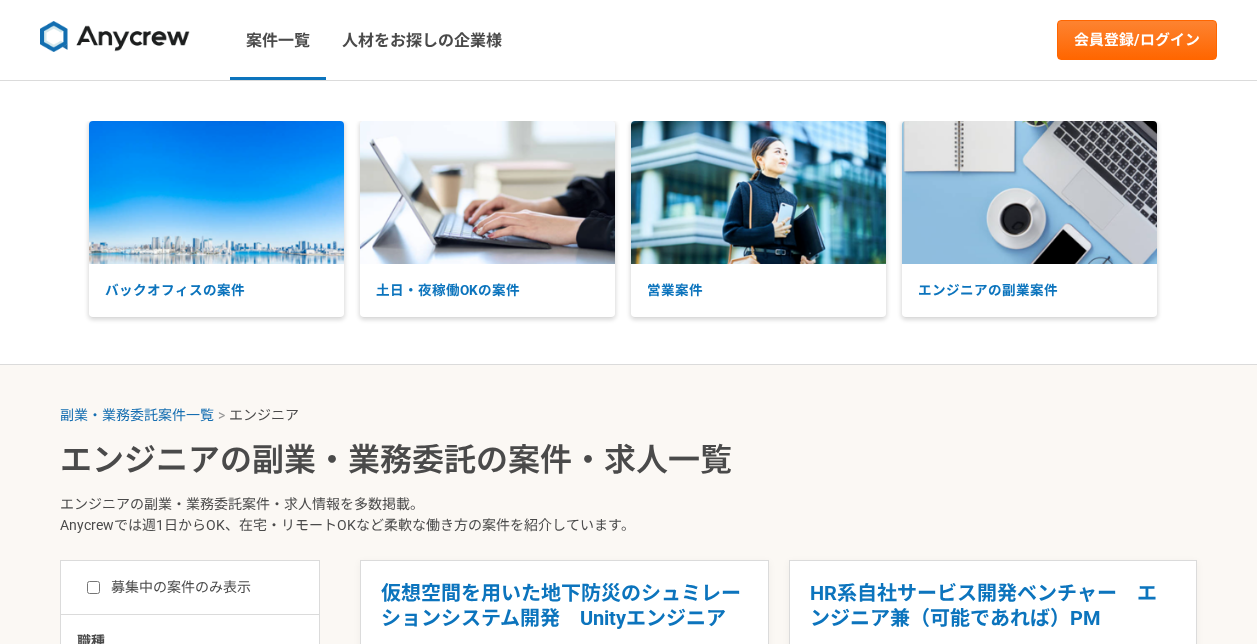 select on "3" 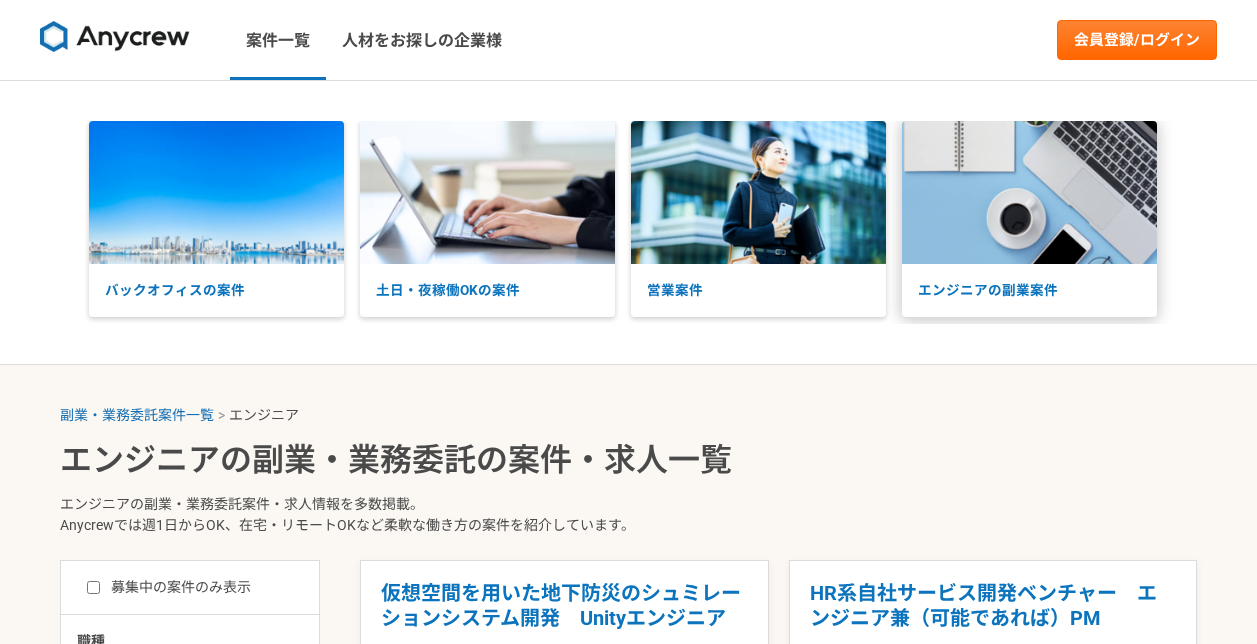 scroll, scrollTop: 0, scrollLeft: 0, axis: both 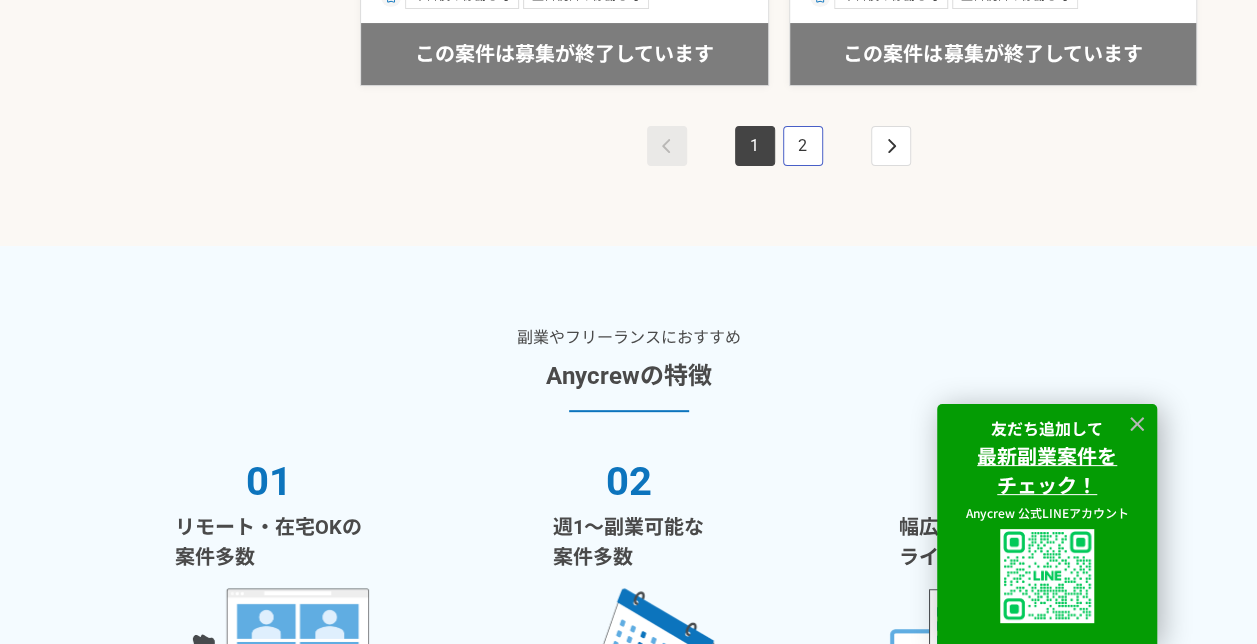 click on "2" at bounding box center (803, 146) 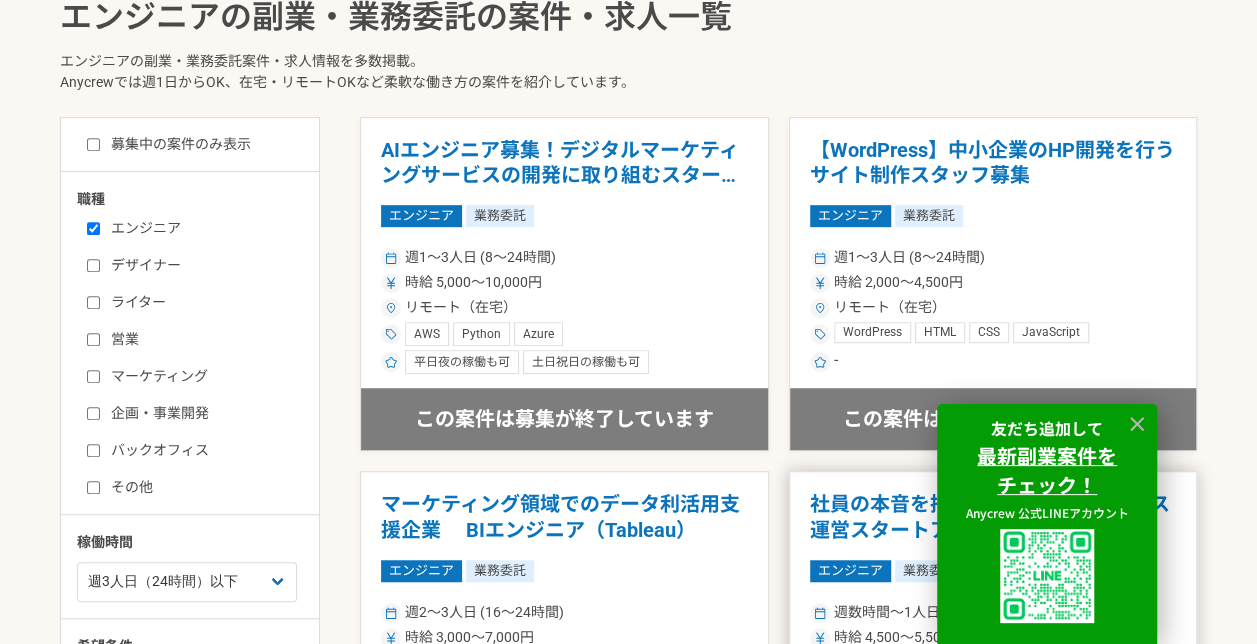 scroll, scrollTop: 600, scrollLeft: 0, axis: vertical 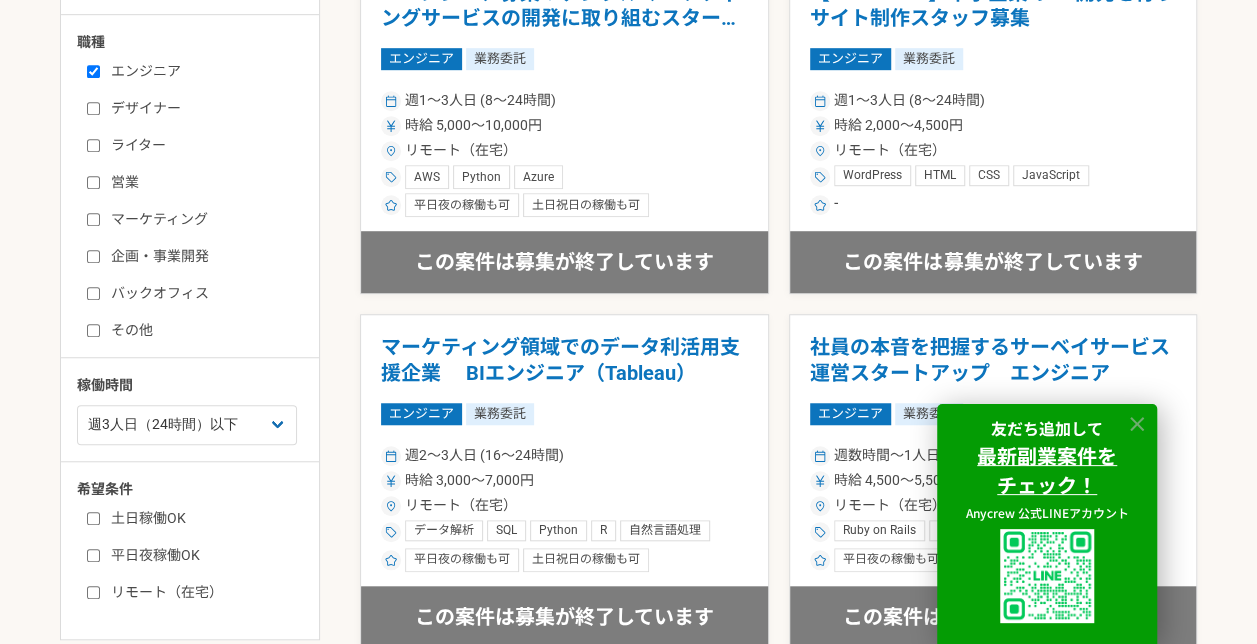 click 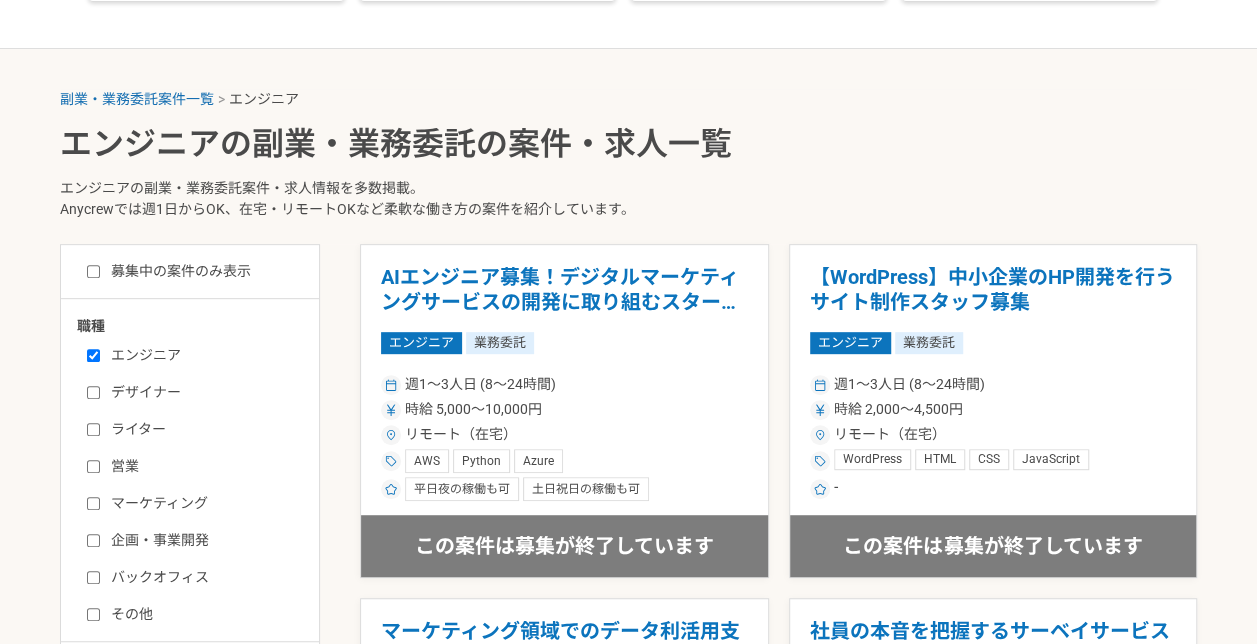 scroll, scrollTop: 300, scrollLeft: 0, axis: vertical 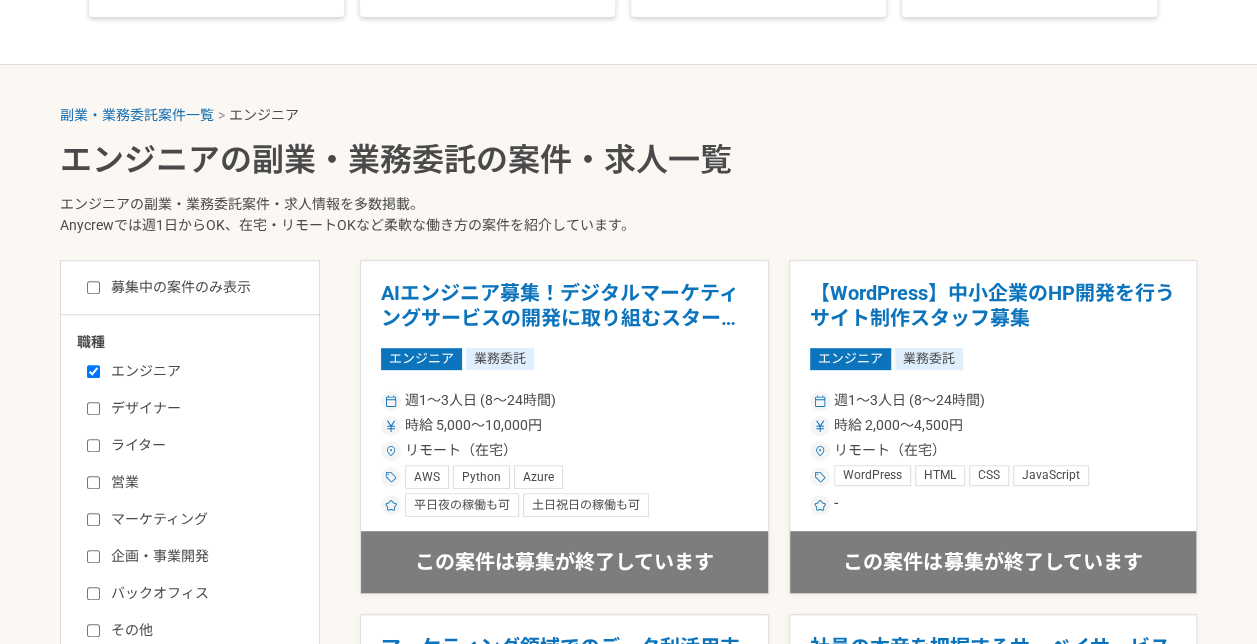 click on "エンジニア" at bounding box center [202, 371] 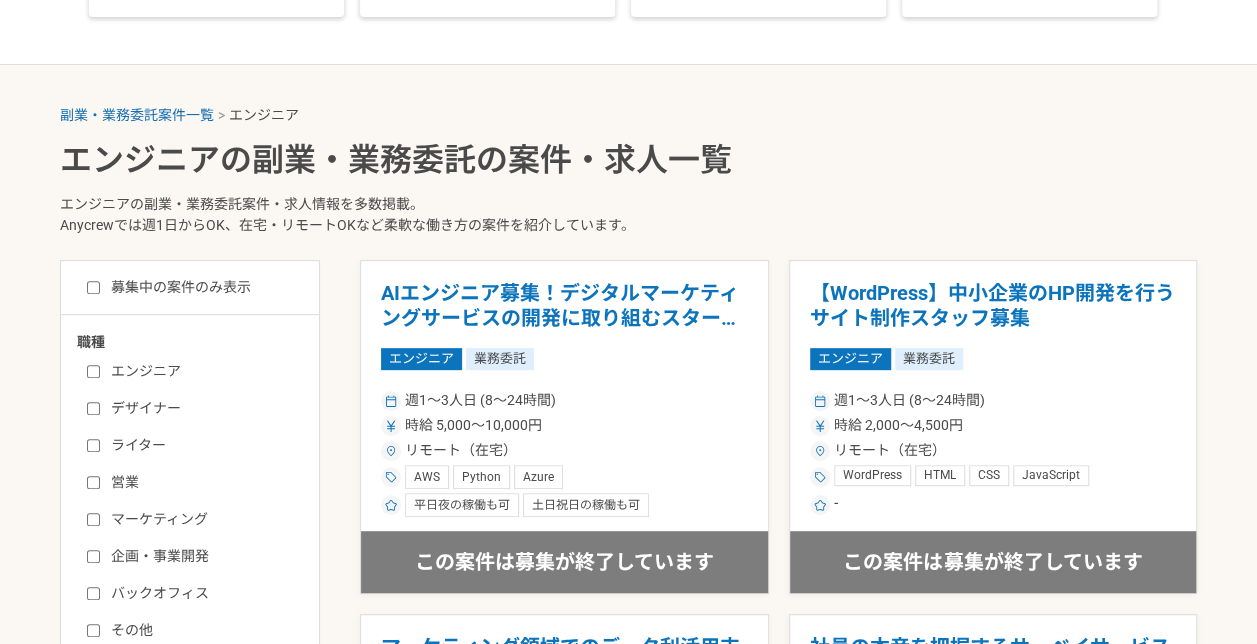 checkbox on "false" 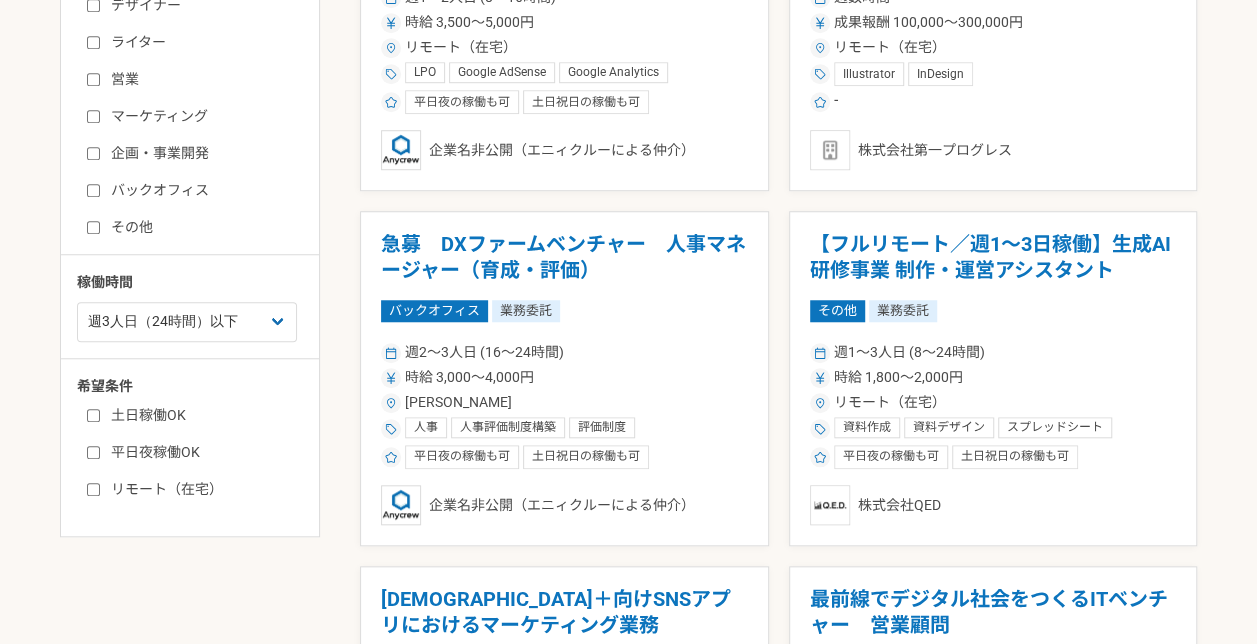 scroll, scrollTop: 700, scrollLeft: 0, axis: vertical 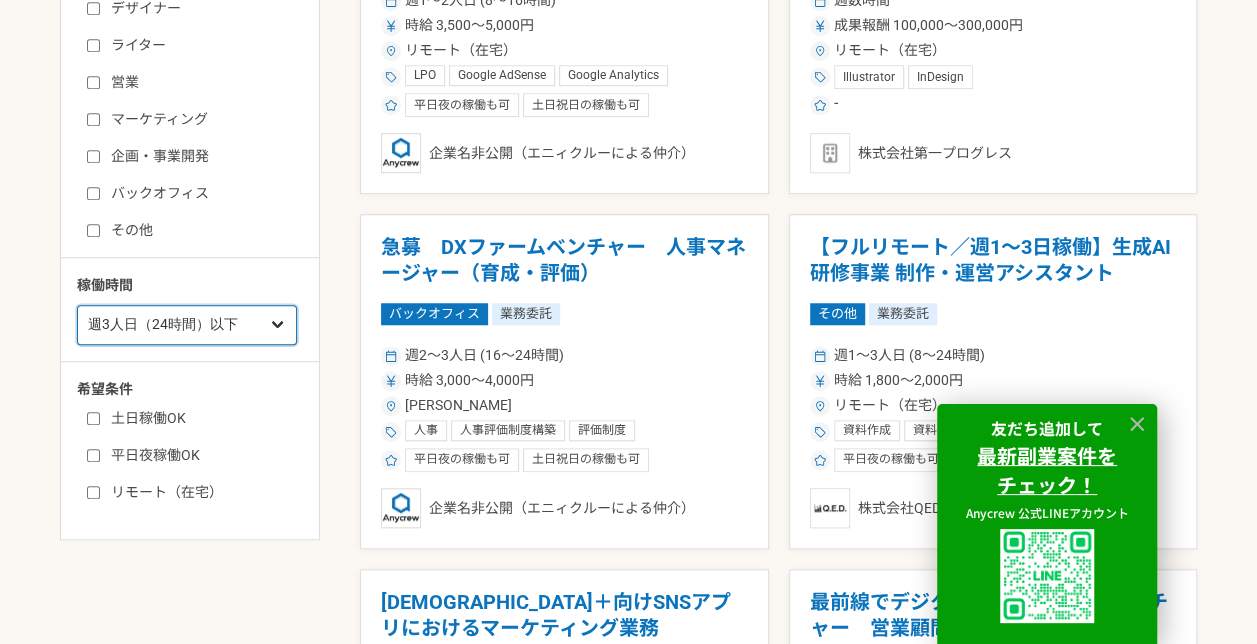 click on "週1人日（8時間）以下 週2人日（16時間）以下 週3人日（24時間）以下 週4人日（32時間）以下 週5人日（40時間）以下" at bounding box center [187, 325] 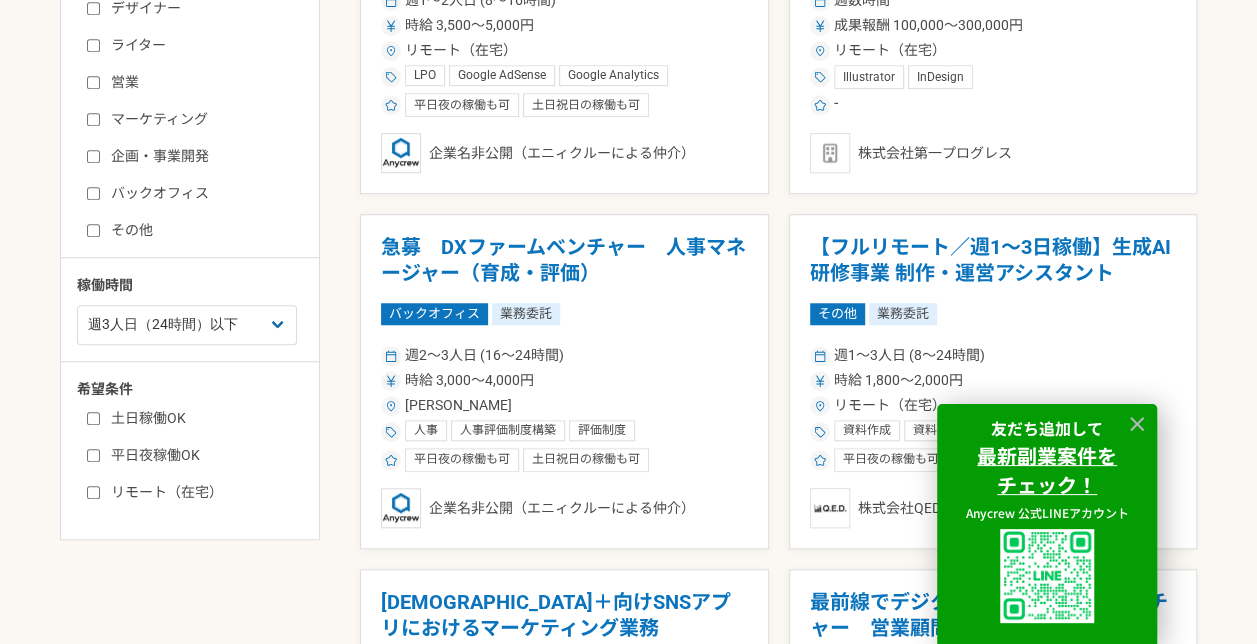 click on "募集中の案件のみ表示 職種 エンジニア デザイナー ライター 営業 マーケティング 企画・事業開発 バックオフィス その他 稼働時間 週1人日（8時間）以下 週2人日（16時間）以下 週3人日（24時間）以下 週4人日（32時間）以下 週5人日（40時間）以下 希望条件 土日稼働OK 平日夜稼働OK リモート（在宅） チャットボットSaaS提供ベンチャー　コンテンツマーケター マーケティング 業務委託 週1〜2人日 (8〜16時間) 時給 3,500〜5,000円 リモート（在宅） LPO Google AdSense Google Analytics アクセス解析 Google AdWords SEO Facebook広告 Twitter広告 ユーザーインタビュー 市場調査 データ分析 マーケティングオートメーション SNS運用 SNS広告 マーケティング戦略 リスティング広告 ホワイトペーパー ライティング 取材・ライティング SEOライティング コンテンツ 平日夜の稼働も可 InDesign" at bounding box center [628, 1703] 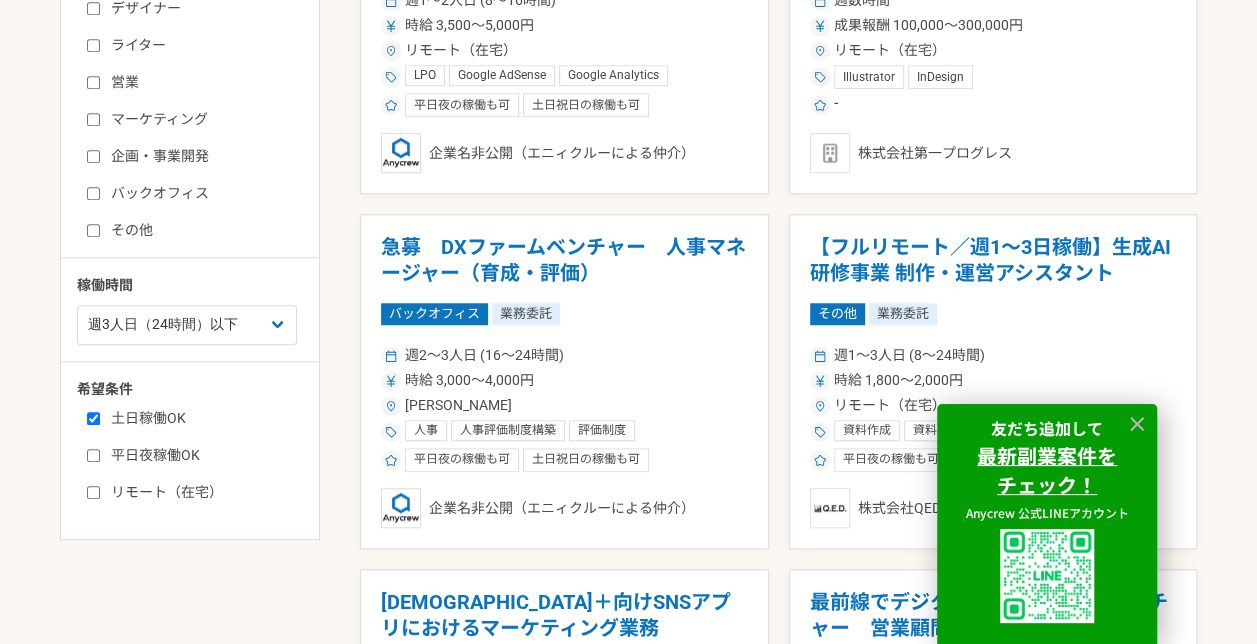 checkbox on "true" 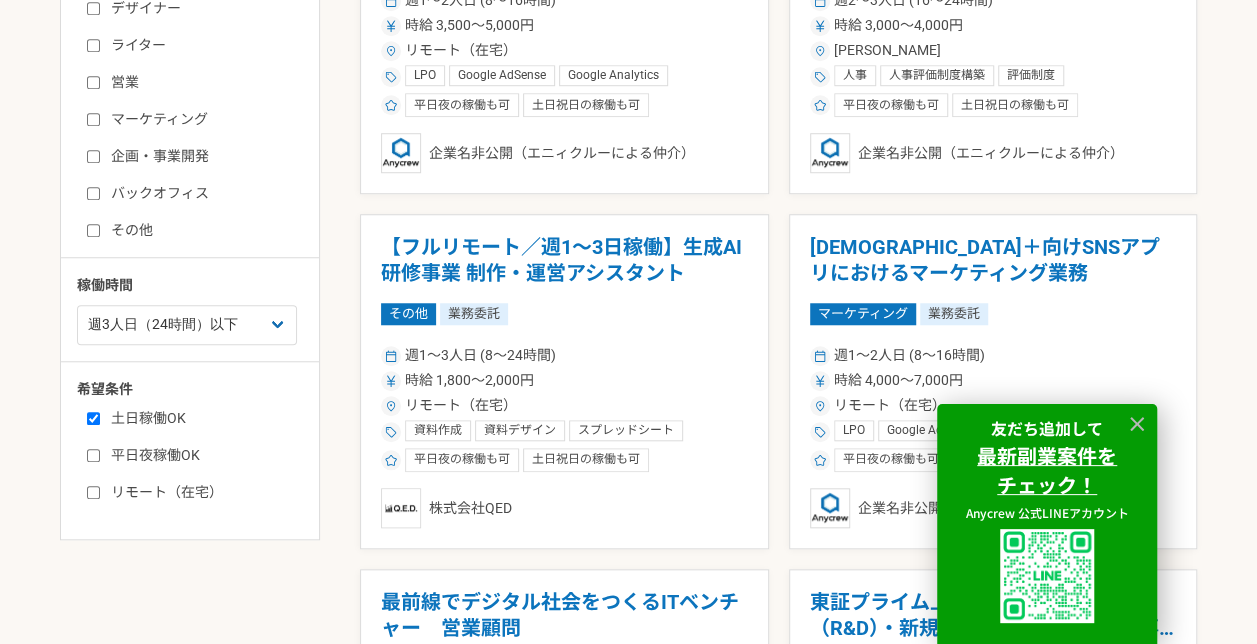 click on "平日夜稼働OK" at bounding box center (202, 455) 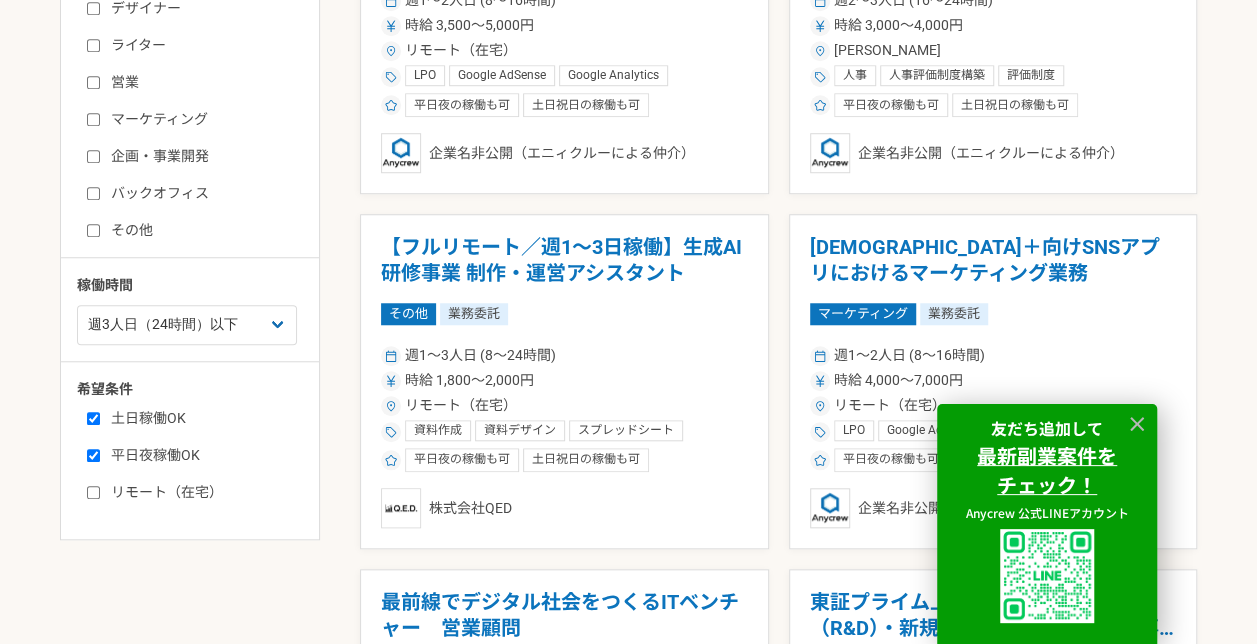 checkbox on "true" 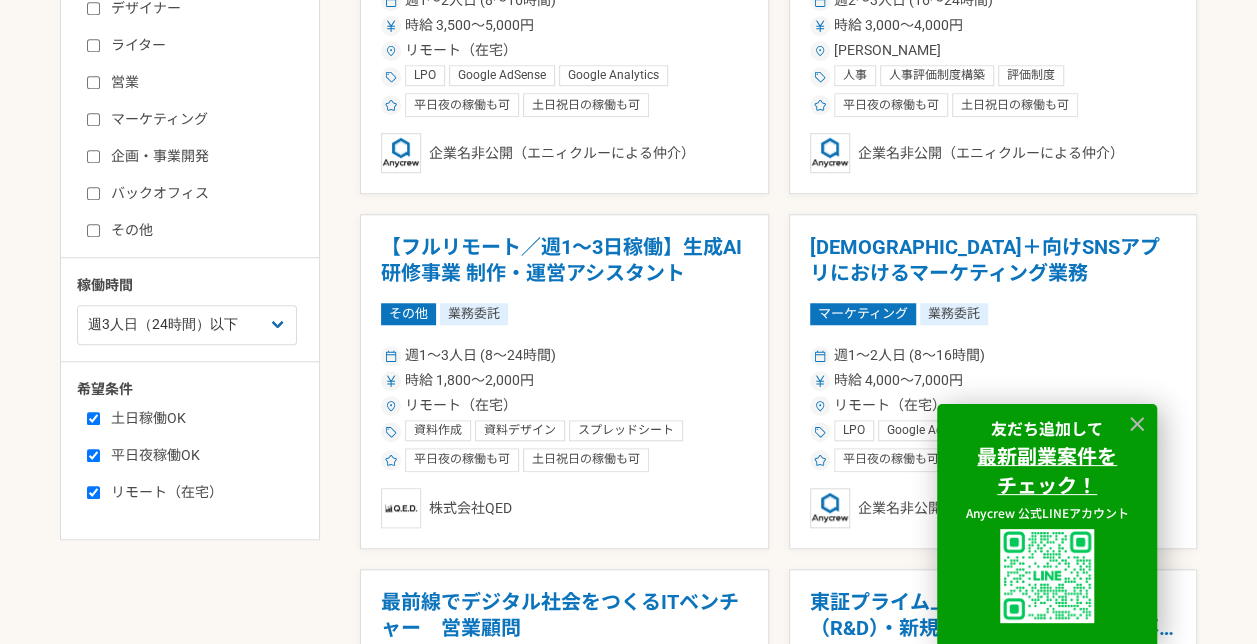 checkbox on "true" 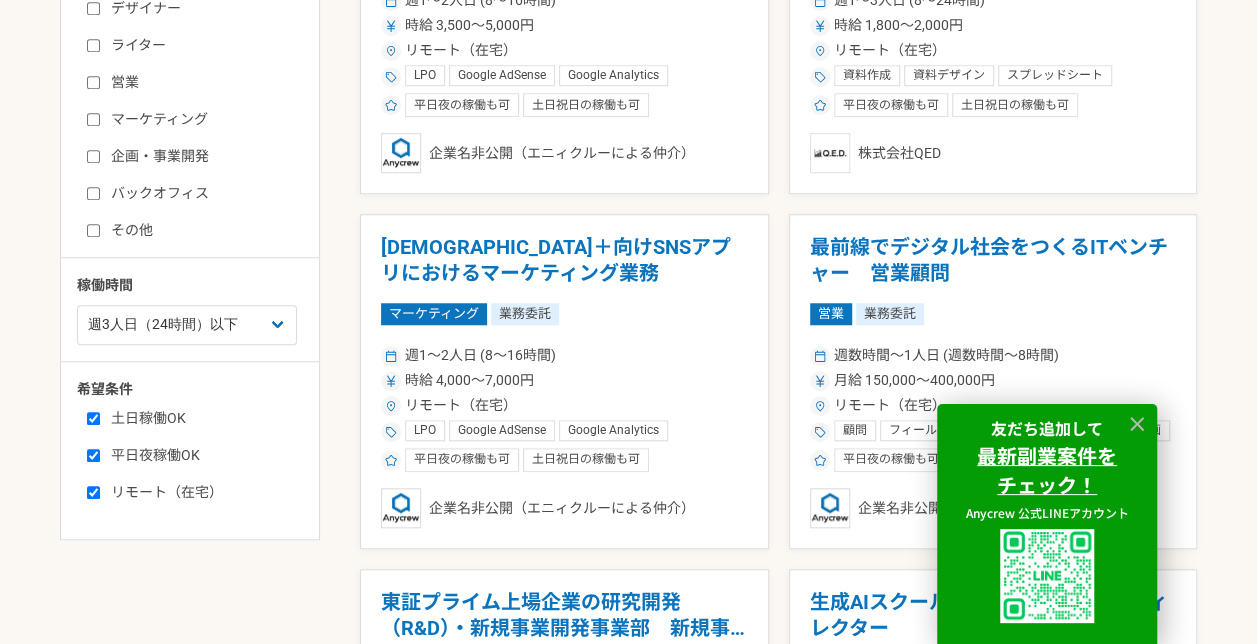 click on "平日夜稼働OK" at bounding box center [202, 455] 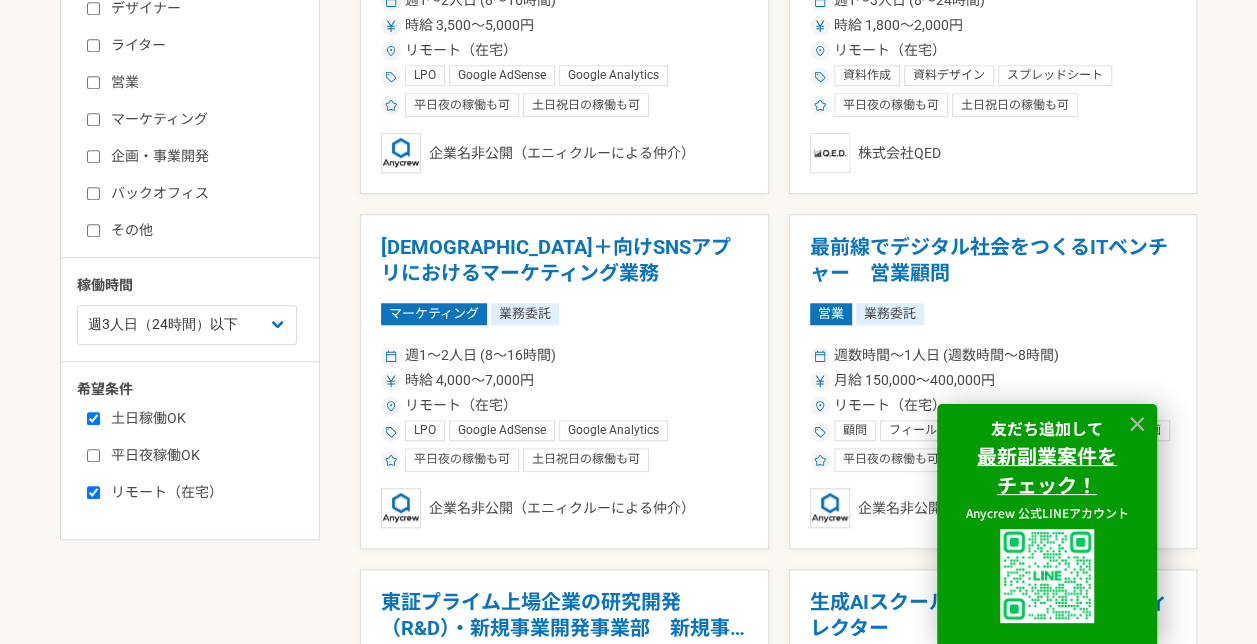 checkbox on "false" 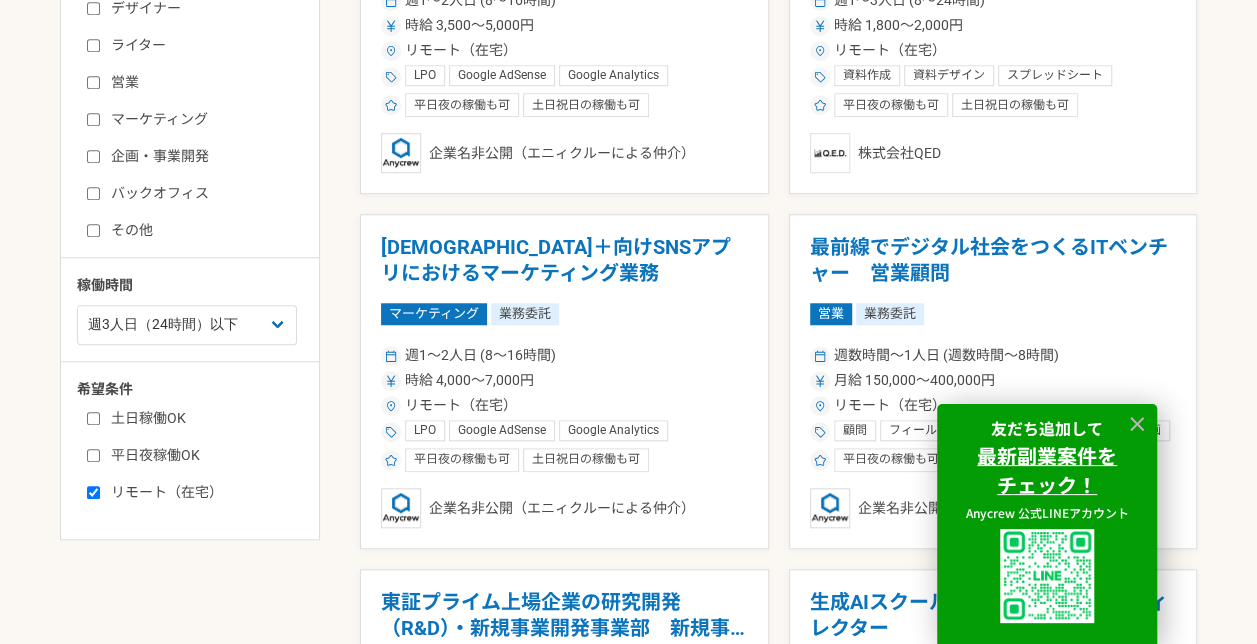 checkbox on "false" 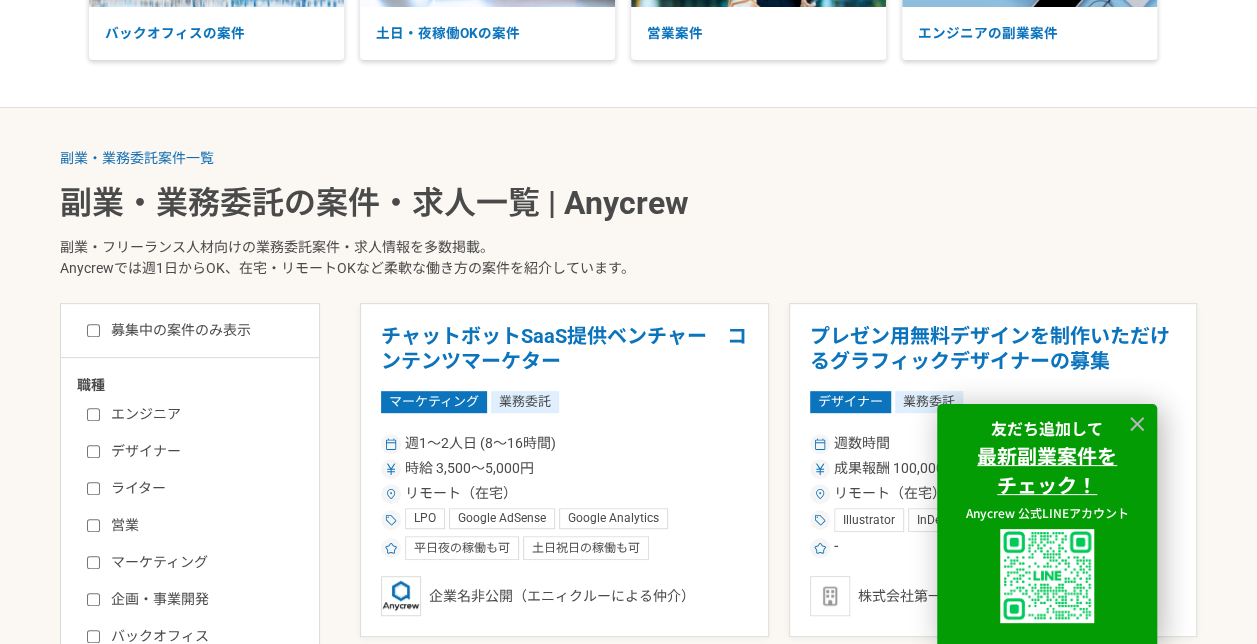 scroll, scrollTop: 500, scrollLeft: 0, axis: vertical 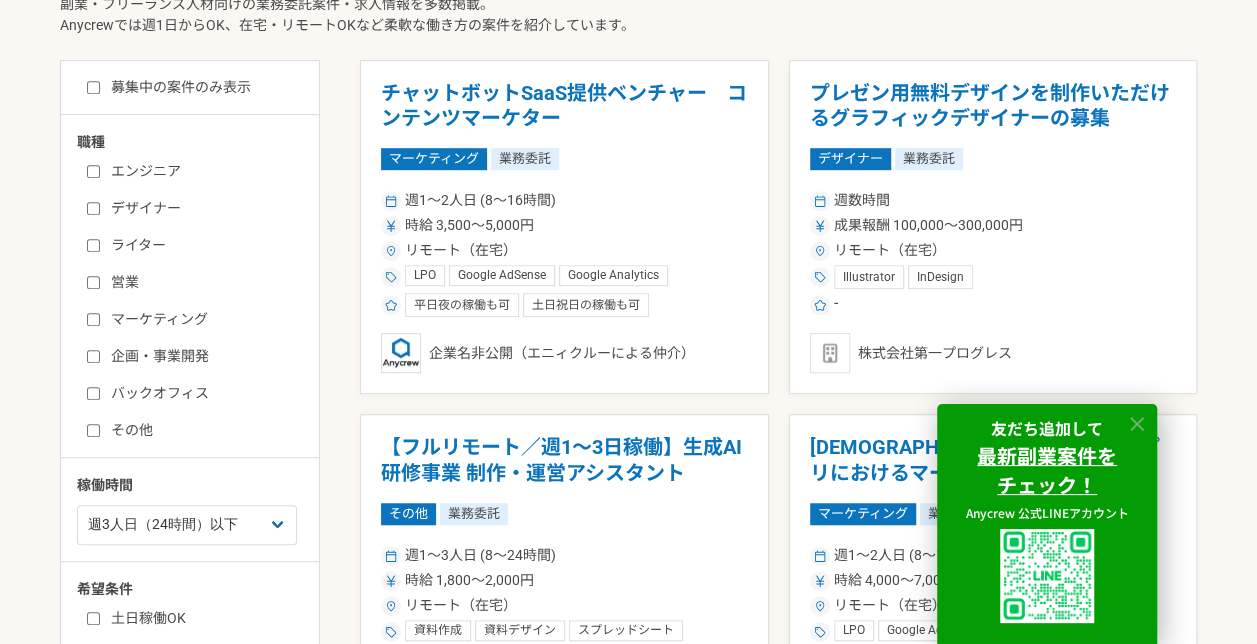 click 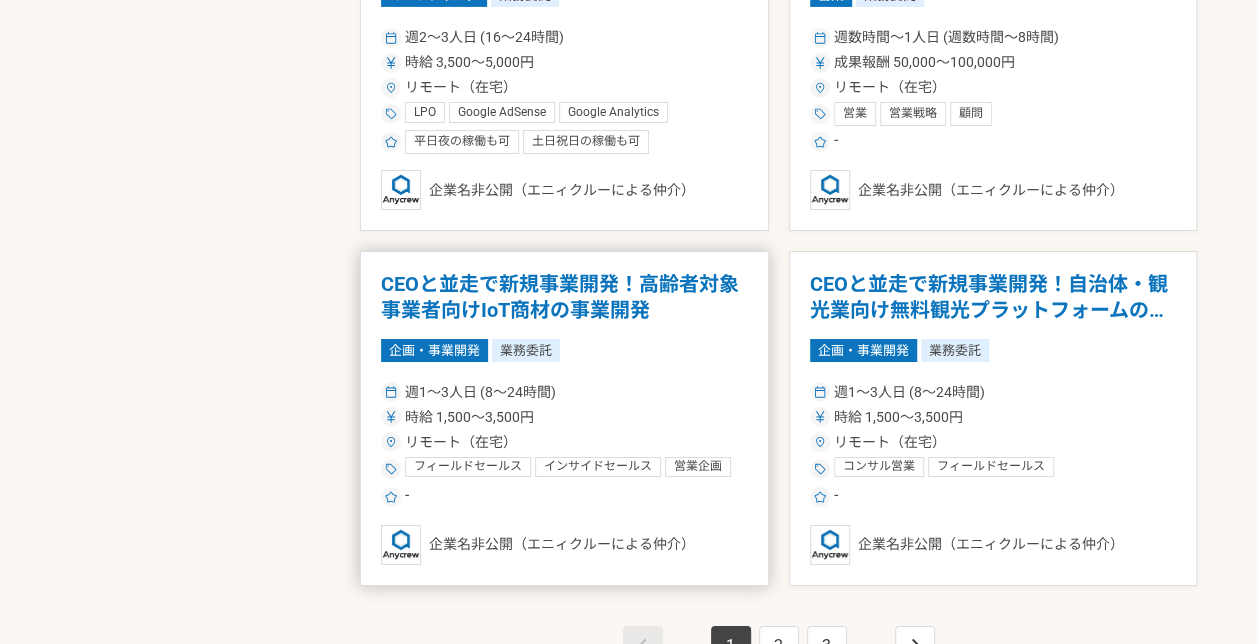 scroll, scrollTop: 3600, scrollLeft: 0, axis: vertical 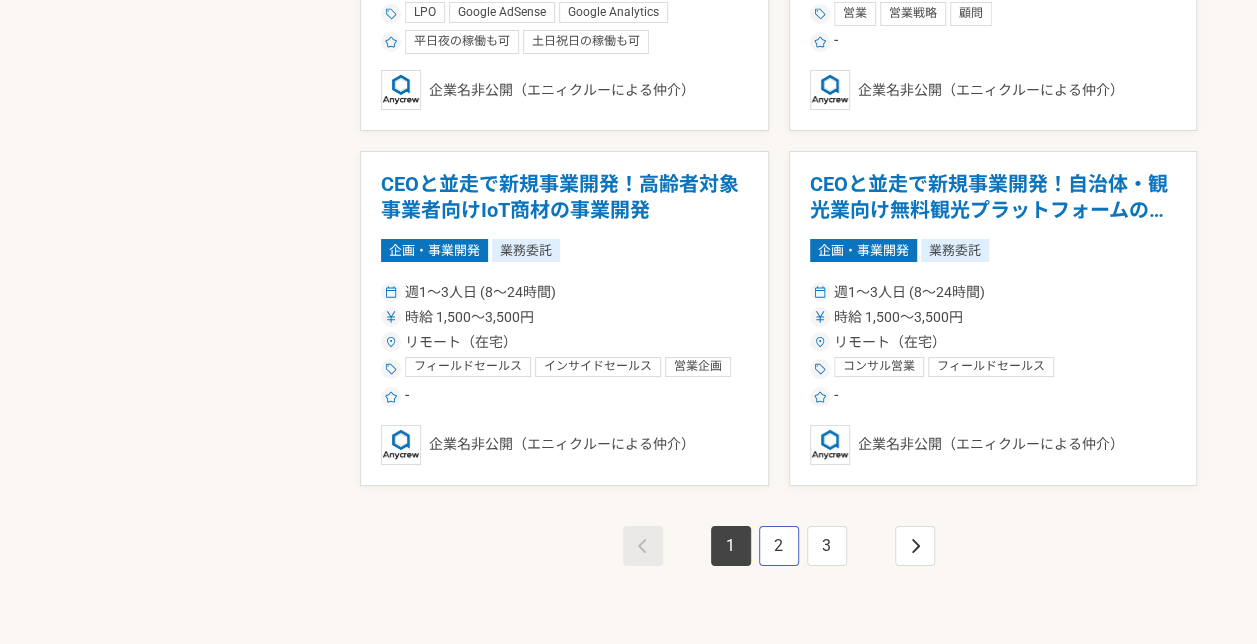 click on "2" at bounding box center [779, 546] 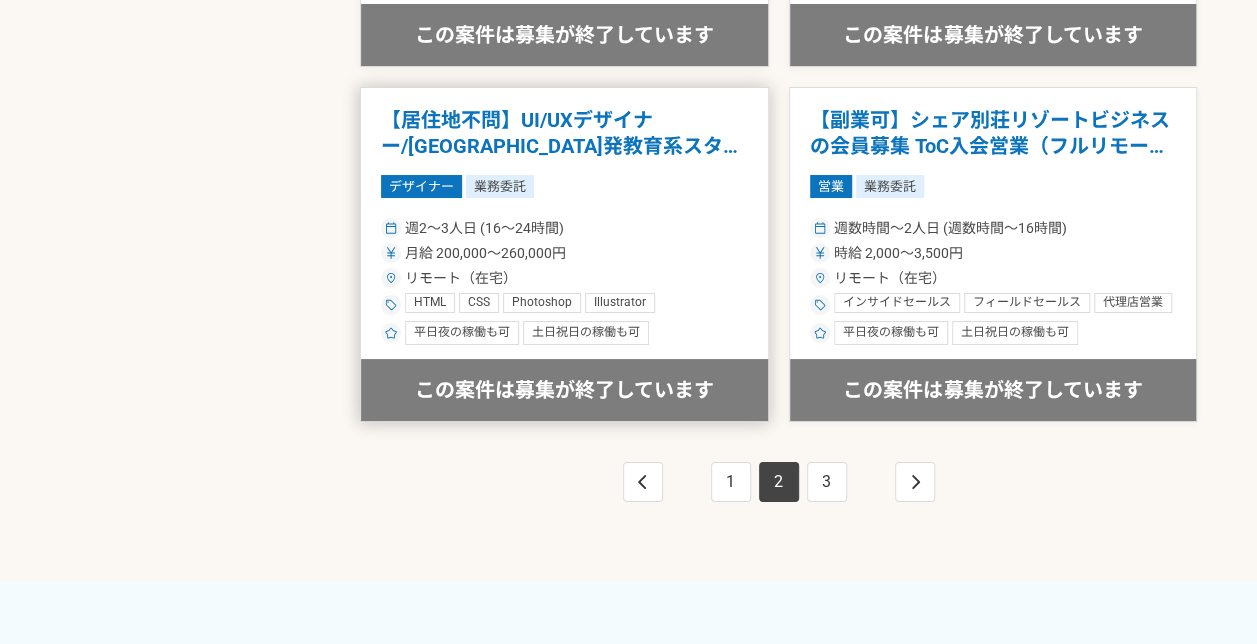 scroll, scrollTop: 3800, scrollLeft: 0, axis: vertical 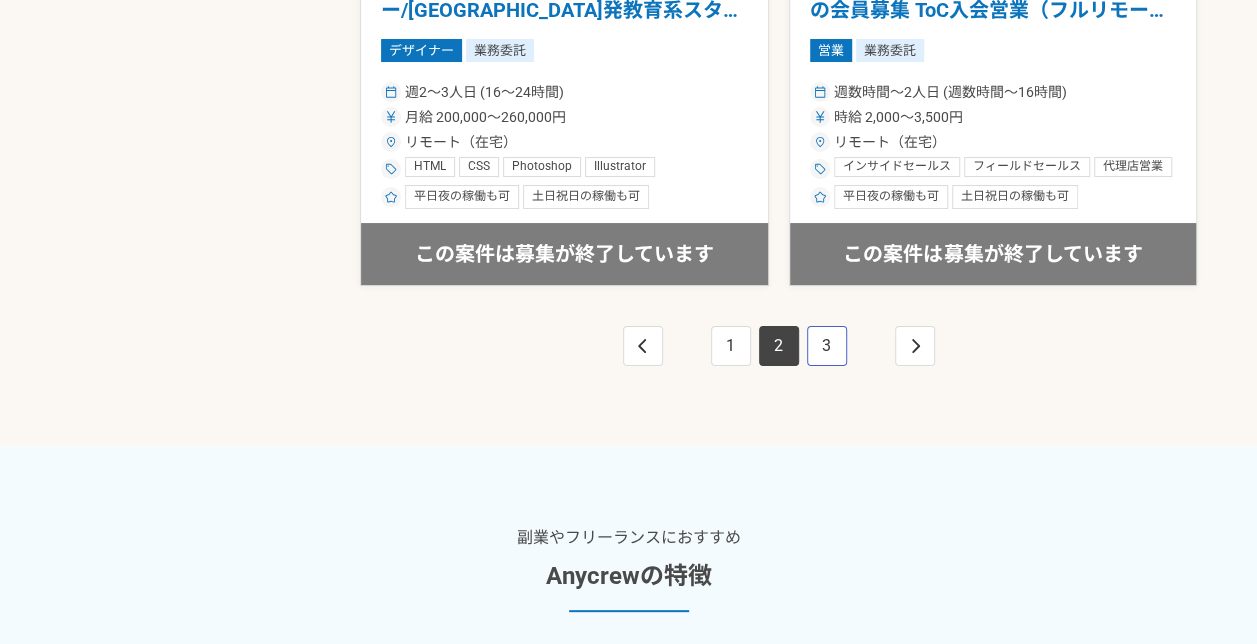 click on "3" at bounding box center (827, 346) 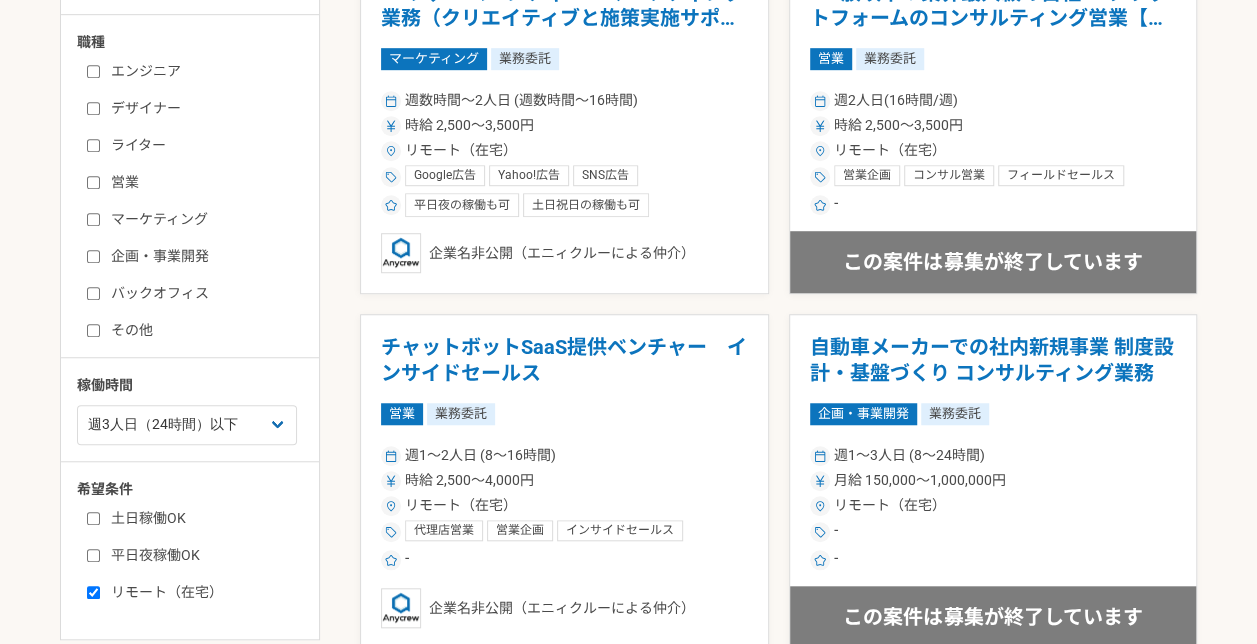 scroll, scrollTop: 0, scrollLeft: 0, axis: both 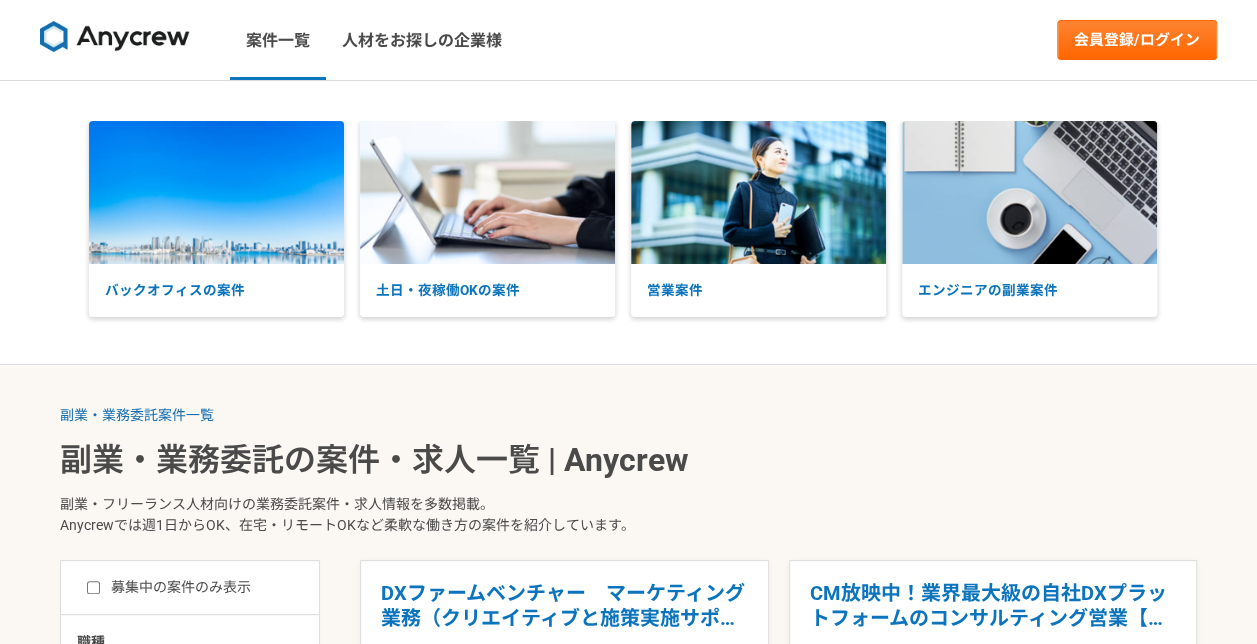 click at bounding box center (115, 37) 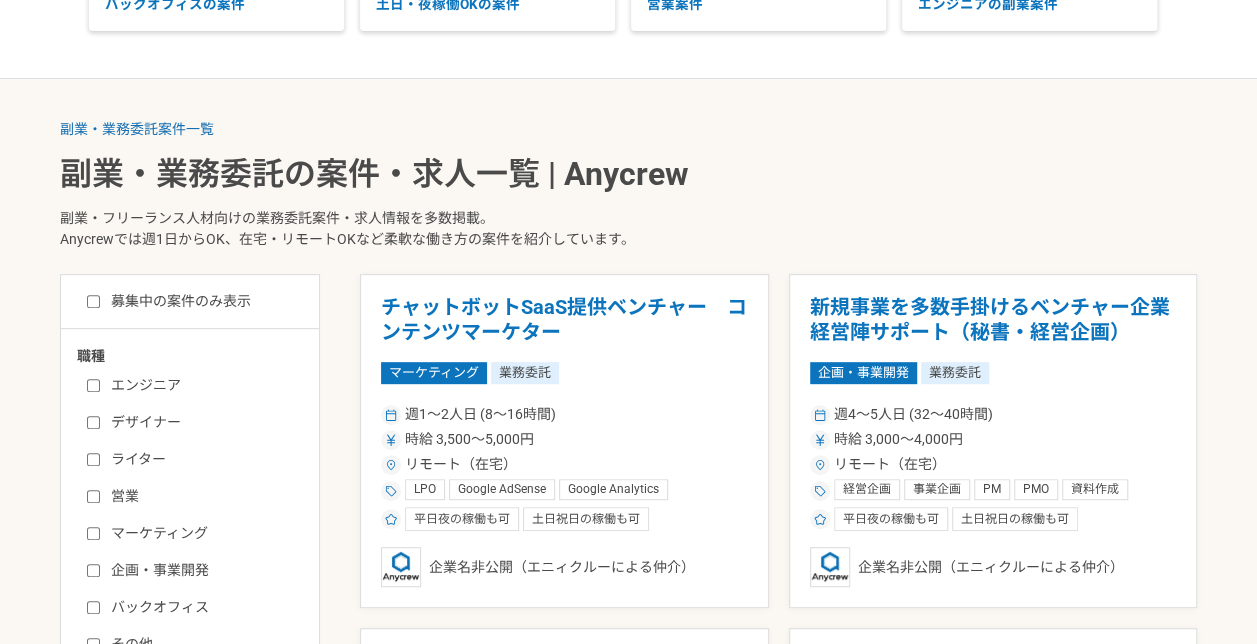 scroll, scrollTop: 0, scrollLeft: 0, axis: both 